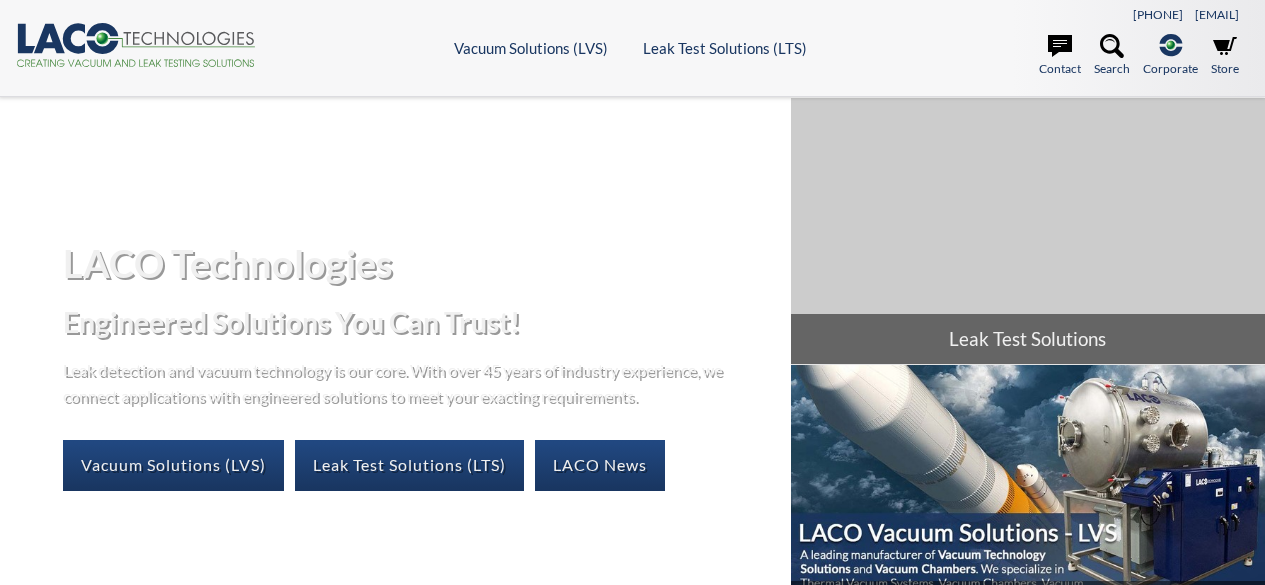 scroll, scrollTop: 0, scrollLeft: 0, axis: both 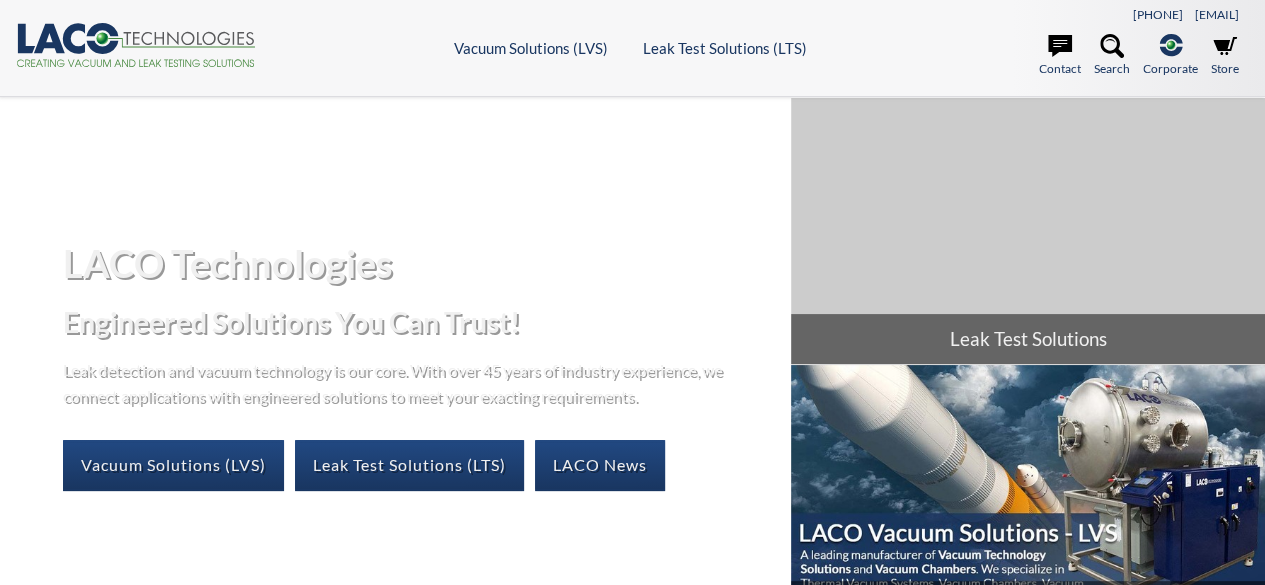 select 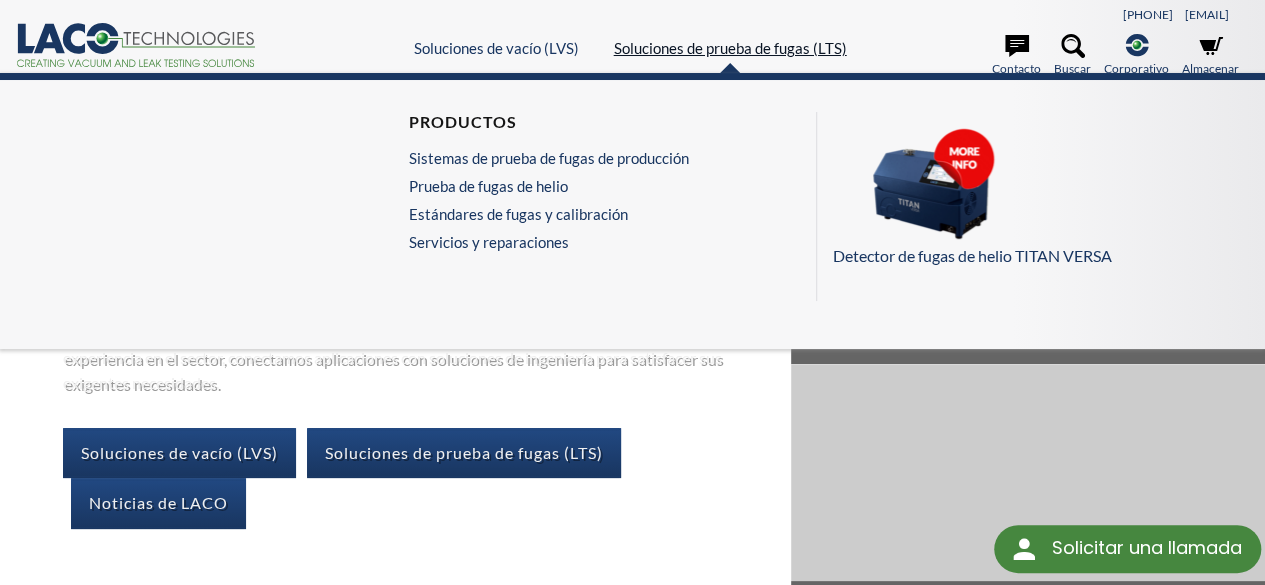 click on "Soluciones de prueba de fugas (LTS)" at bounding box center (730, 48) 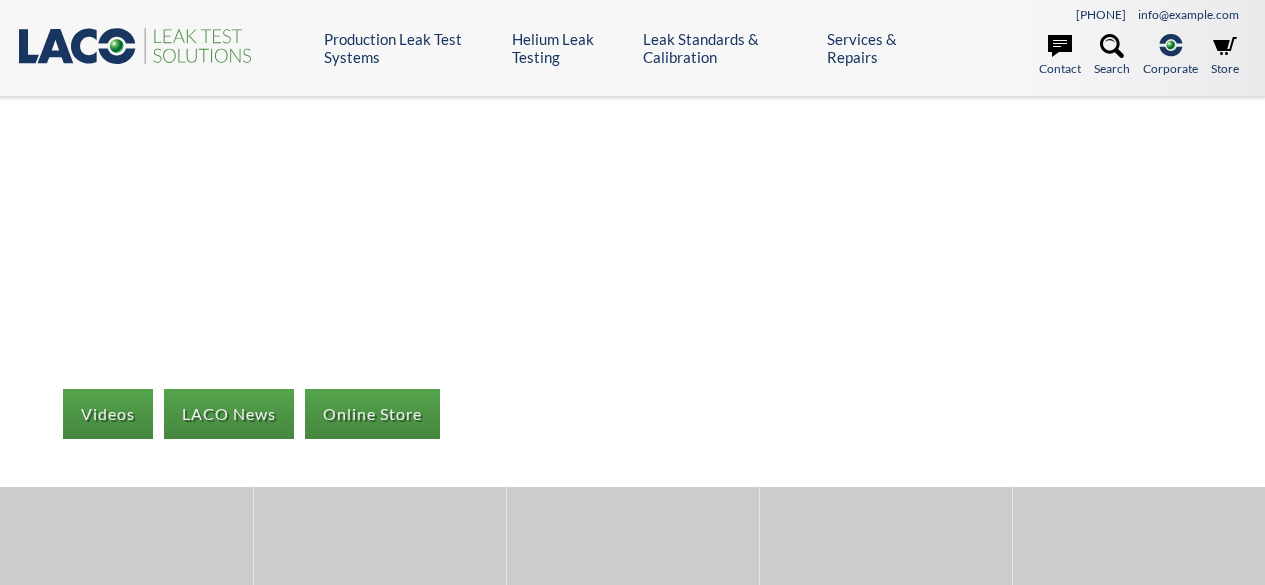 scroll, scrollTop: 0, scrollLeft: 0, axis: both 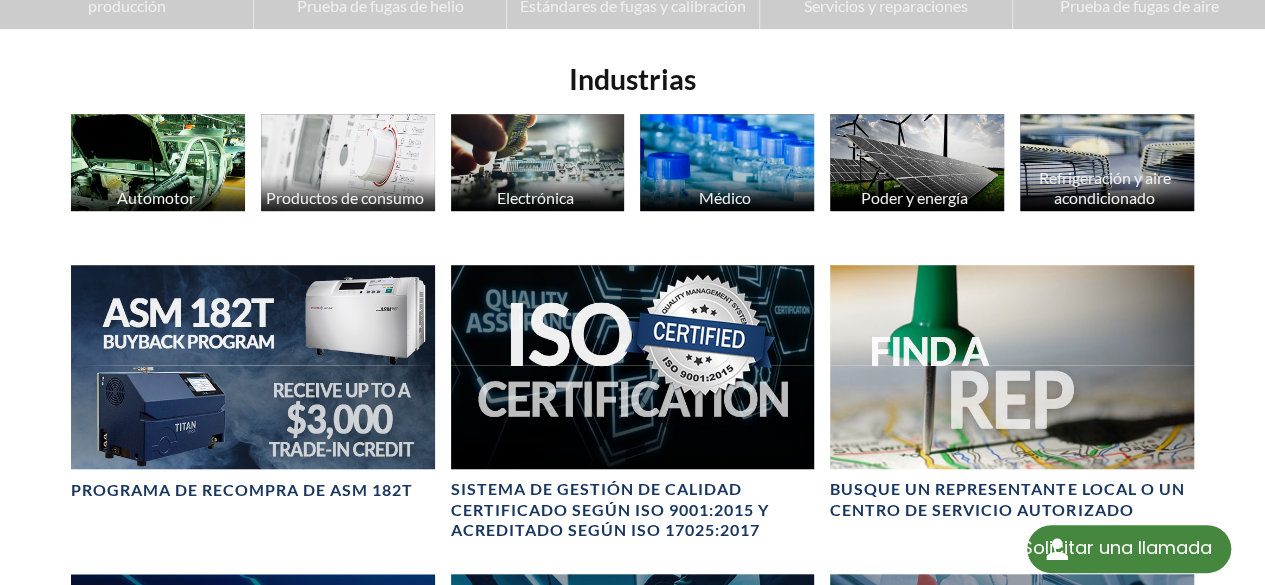 click at bounding box center (348, 162) 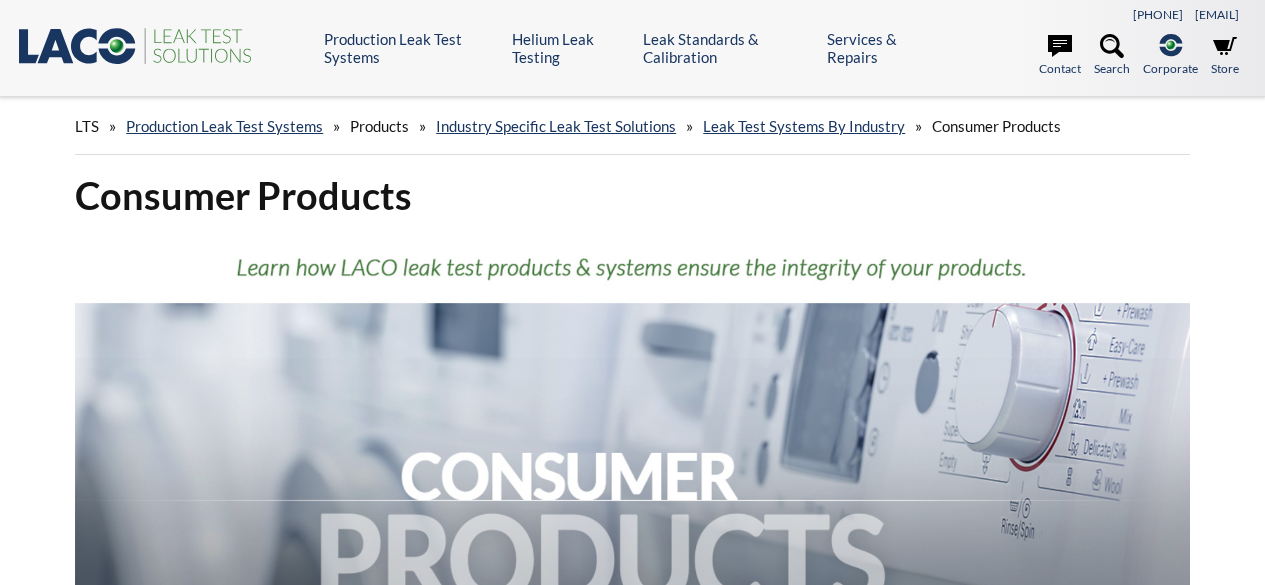 scroll, scrollTop: 0, scrollLeft: 0, axis: both 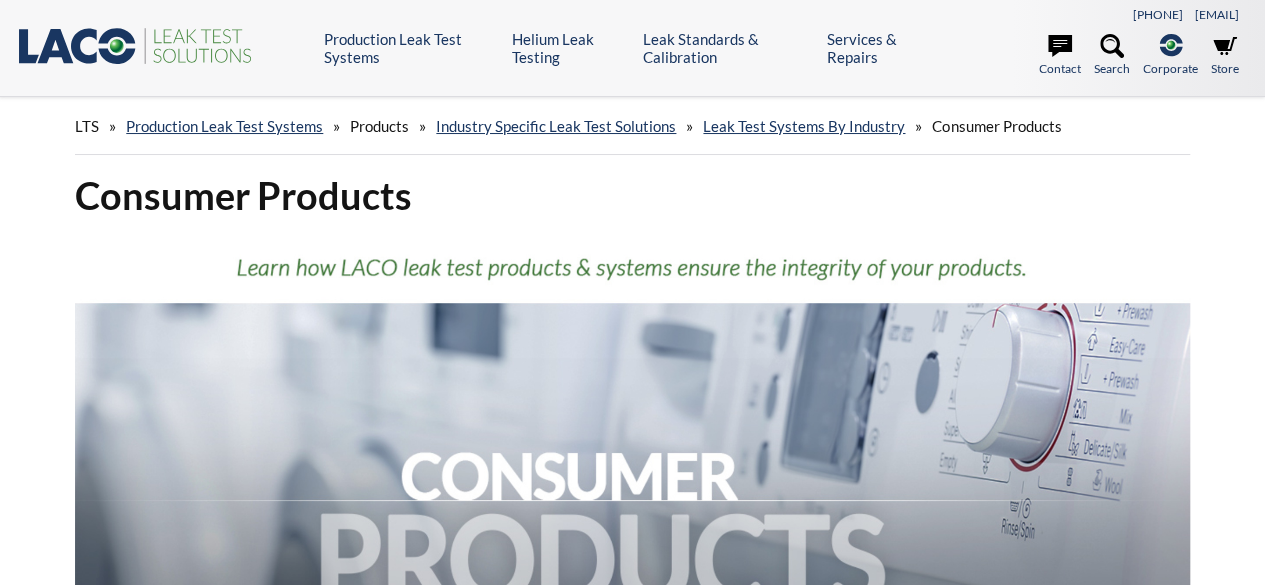 select 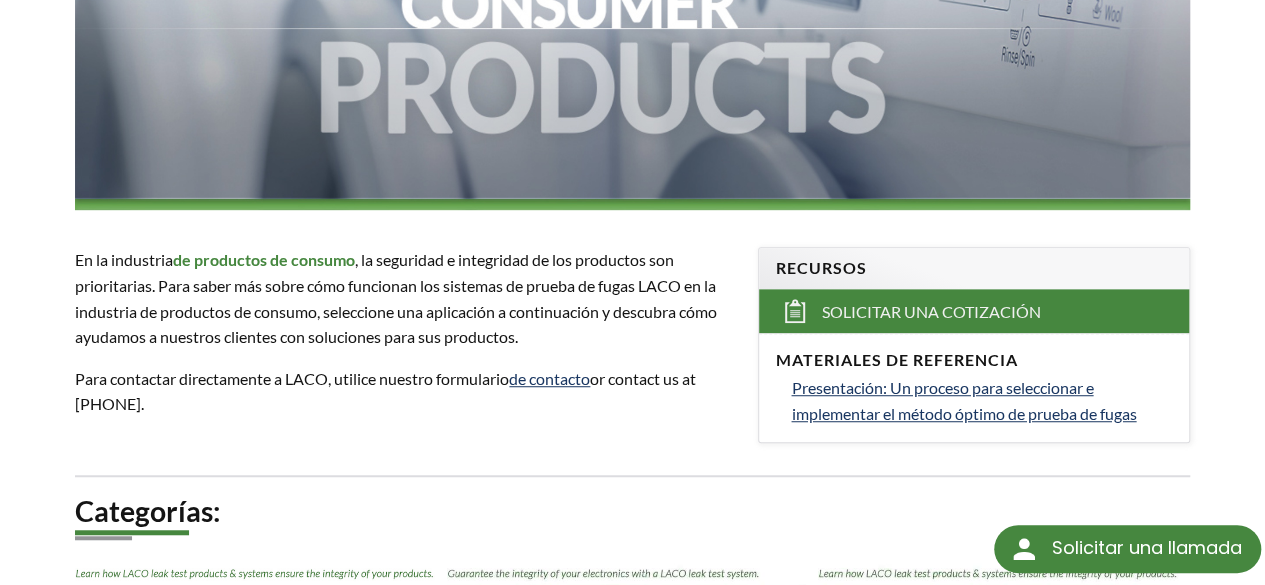 scroll, scrollTop: 500, scrollLeft: 0, axis: vertical 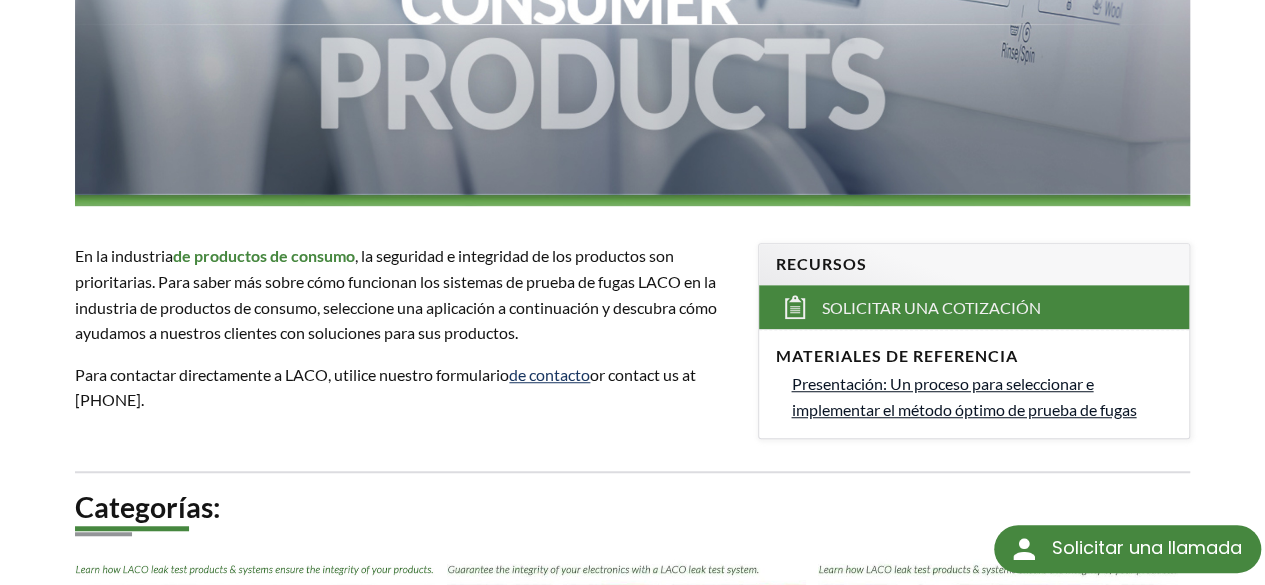 click on "Presentación: Un proceso para seleccionar e implementar el método óptimo de prueba de fugas" at bounding box center (963, 396) 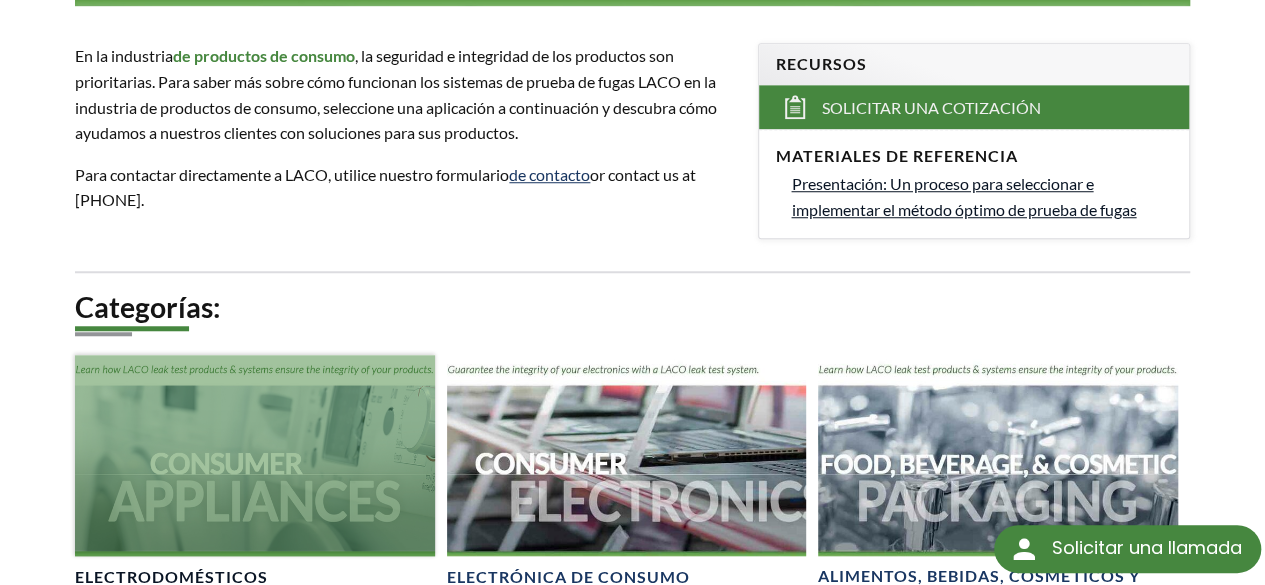 click at bounding box center (254, 456) 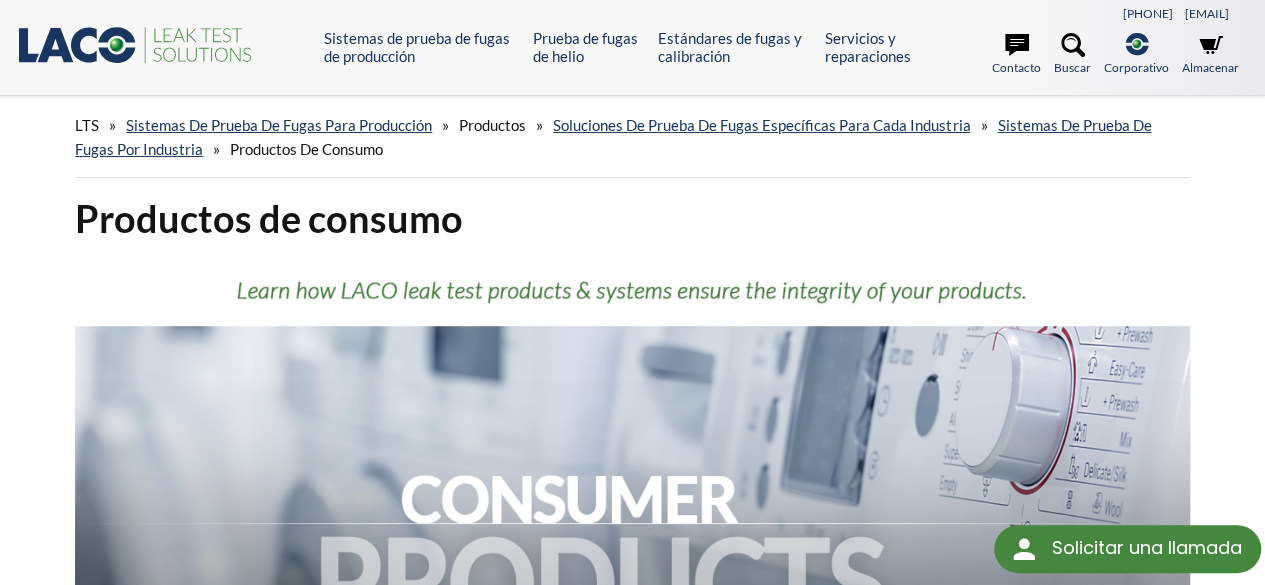 scroll, scrollTop: 0, scrollLeft: 0, axis: both 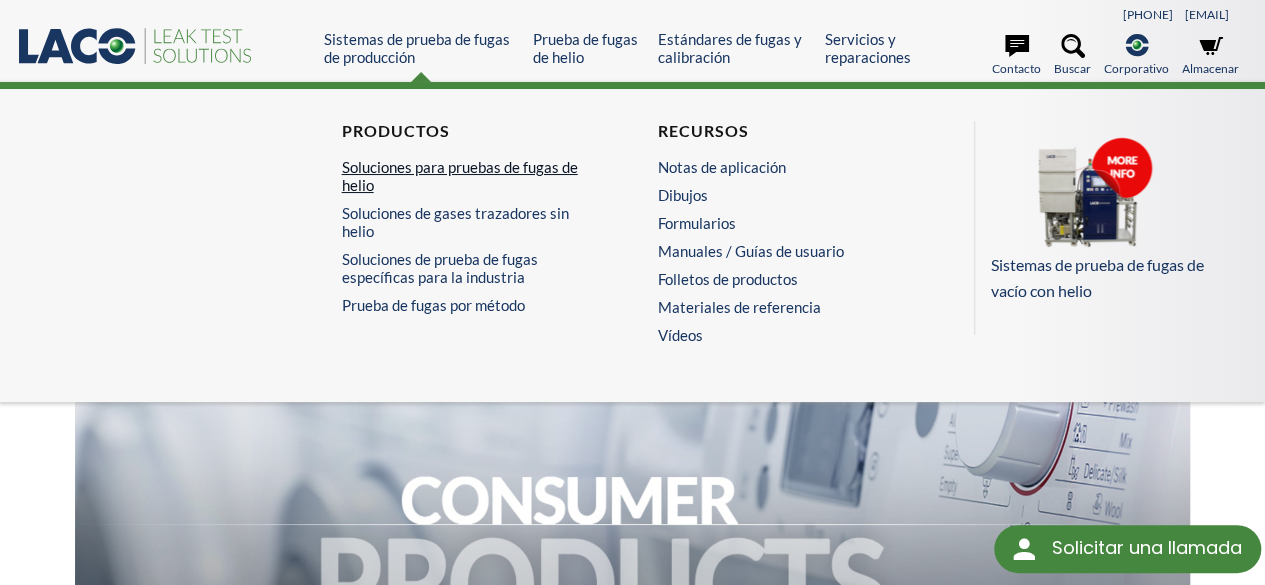 click on "Soluciones para pruebas de fugas de helio" at bounding box center [460, 176] 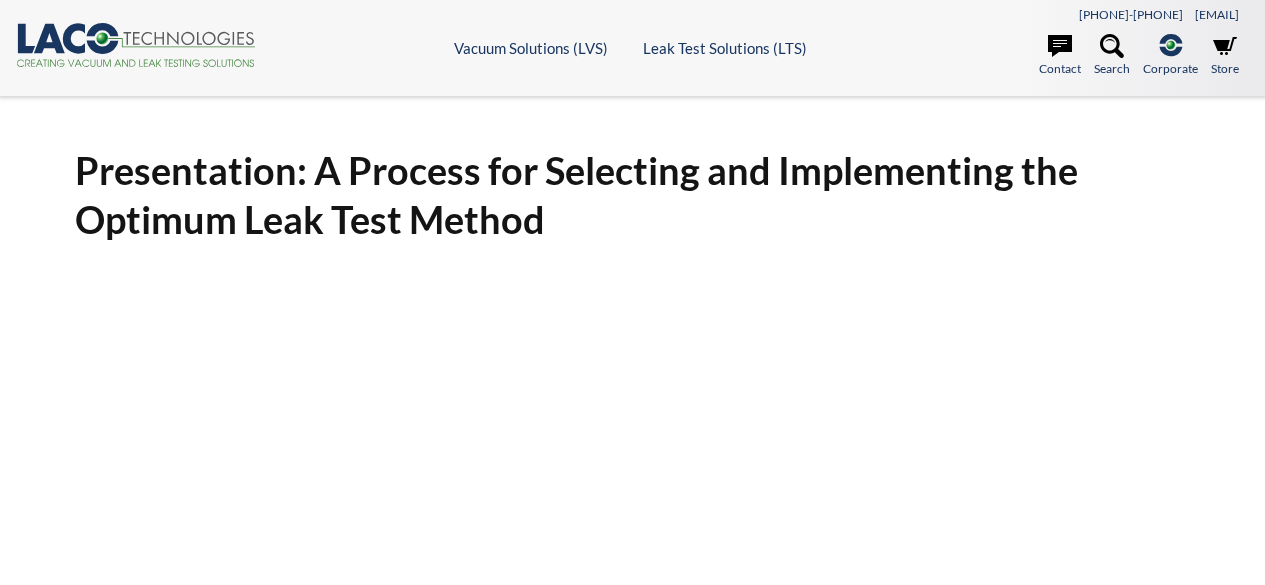 scroll, scrollTop: 0, scrollLeft: 0, axis: both 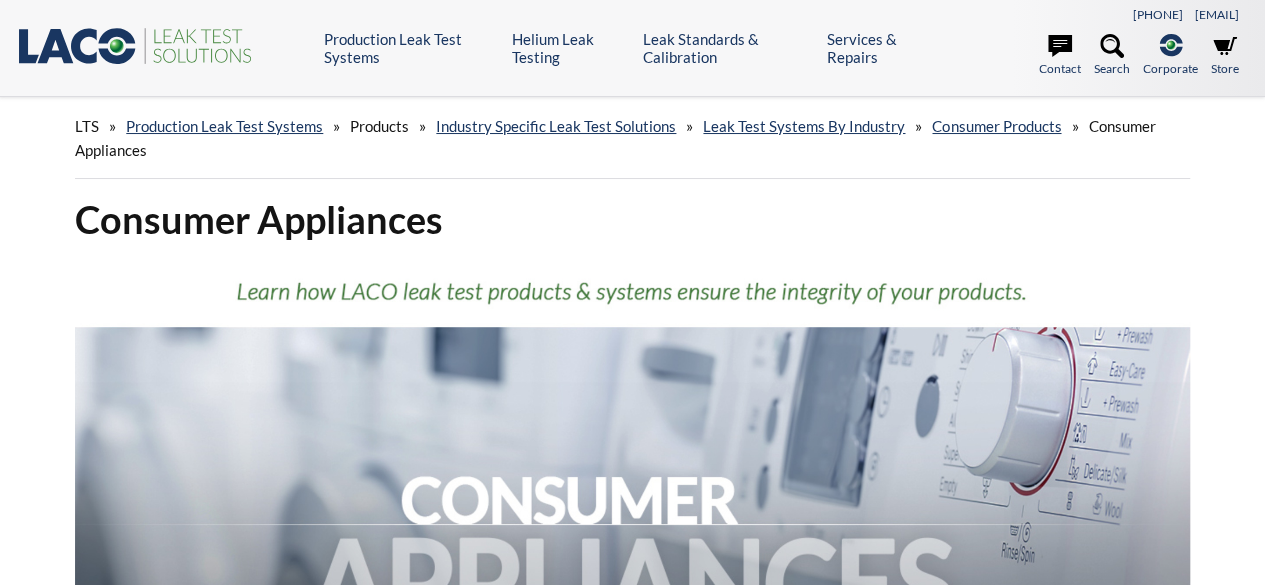 select 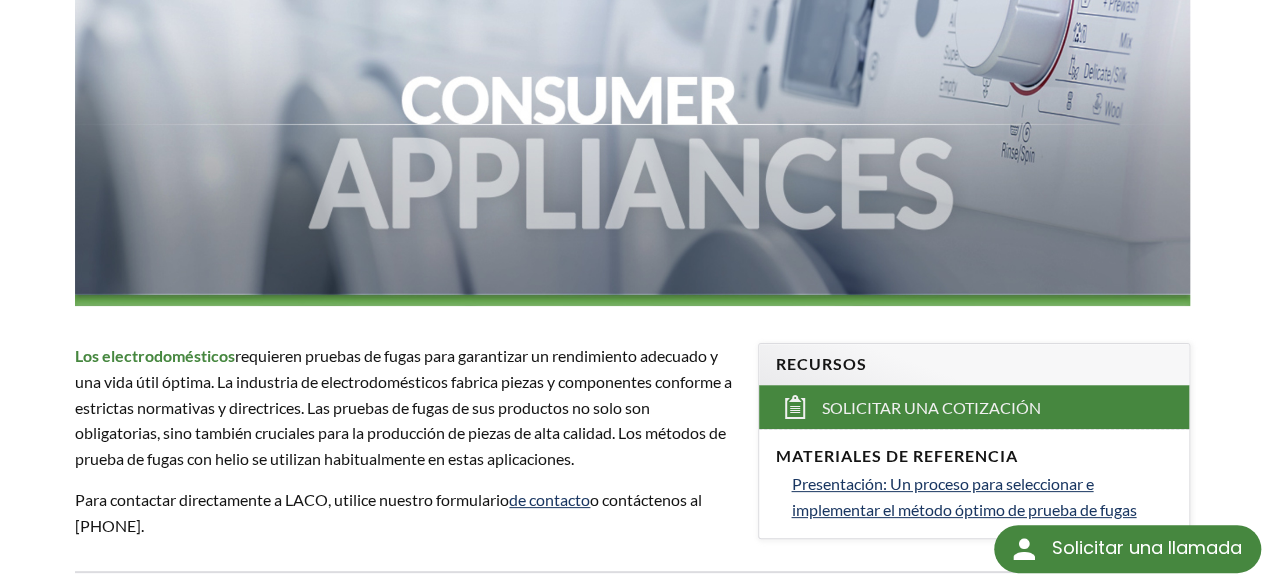 scroll, scrollTop: 0, scrollLeft: 0, axis: both 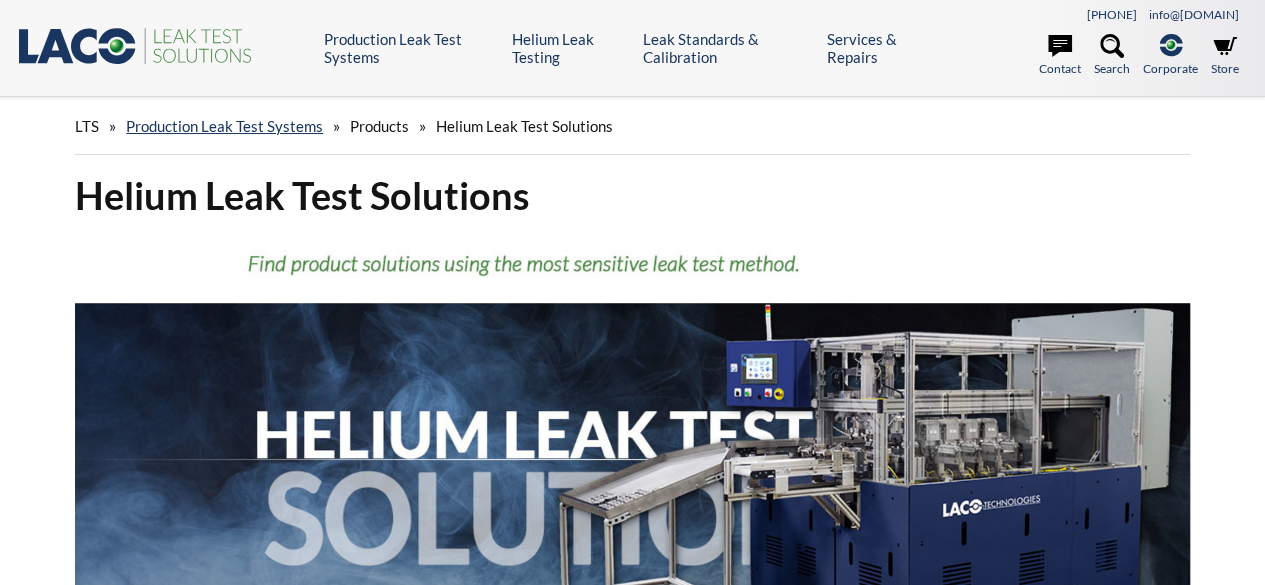 select 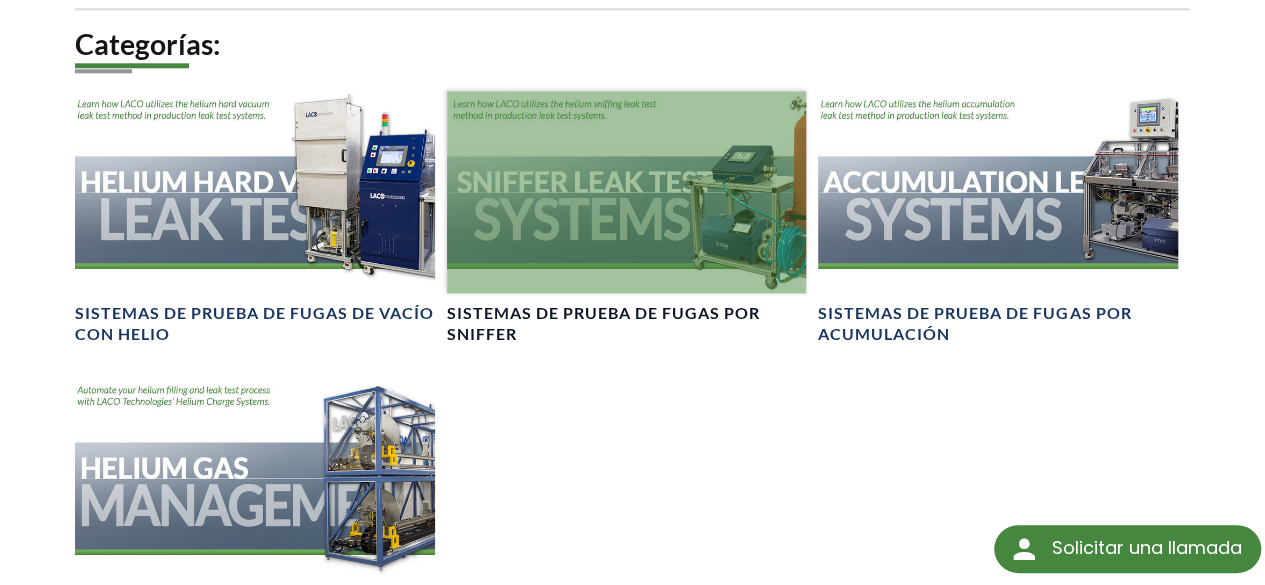 scroll, scrollTop: 1200, scrollLeft: 0, axis: vertical 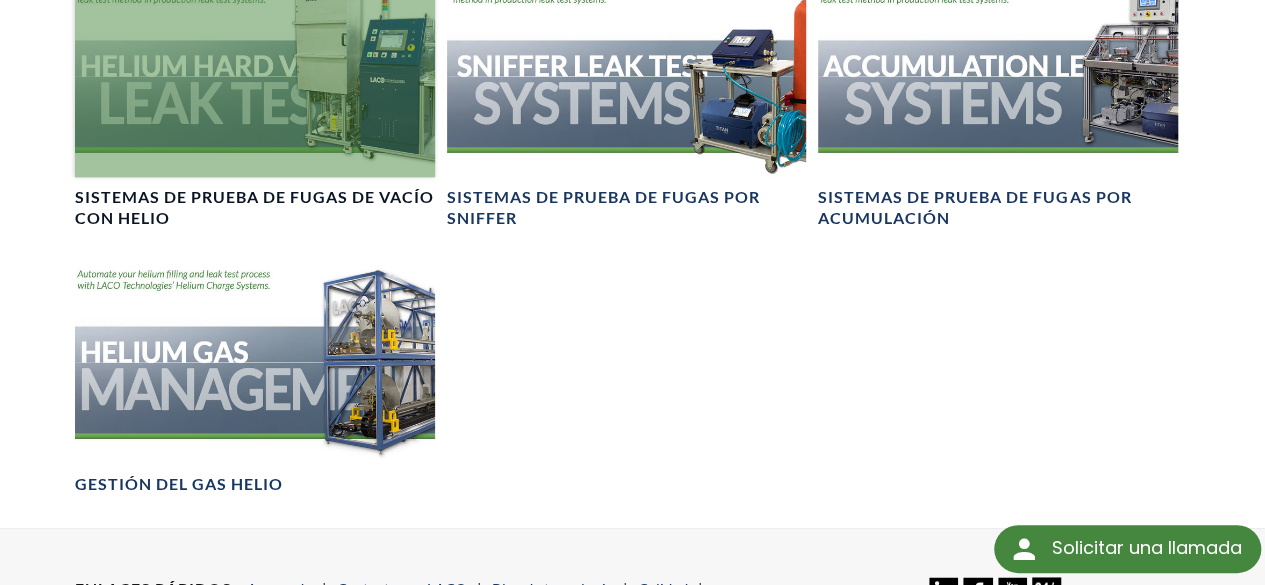 click on "Sistemas de prueba de fugas de vacío con helio" at bounding box center (254, 207) 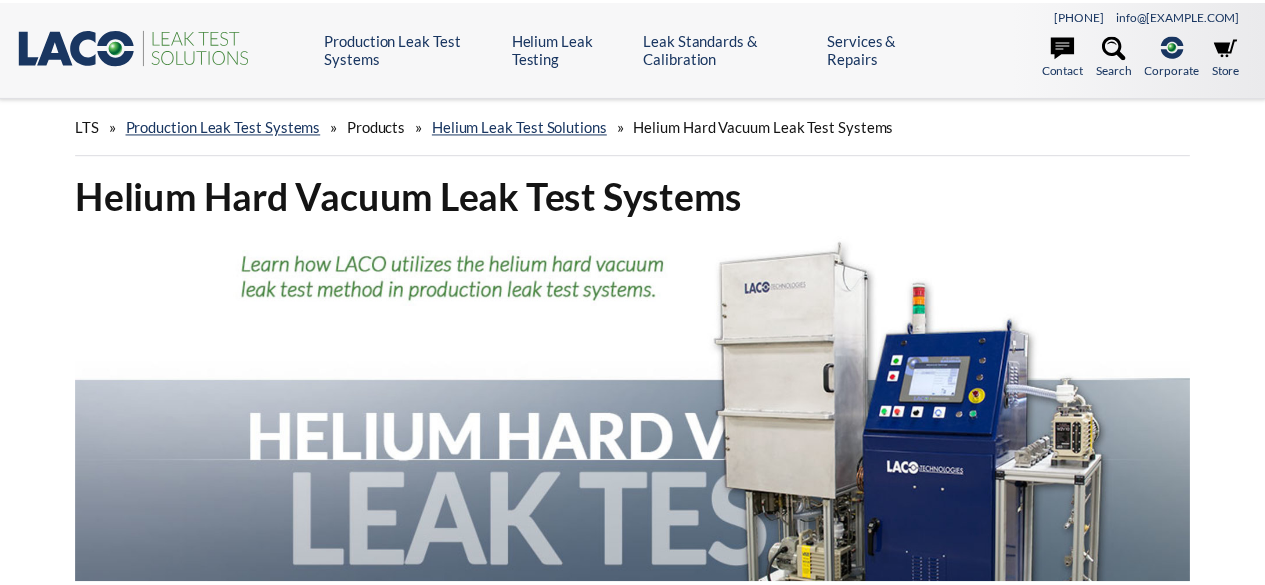 scroll, scrollTop: 0, scrollLeft: 0, axis: both 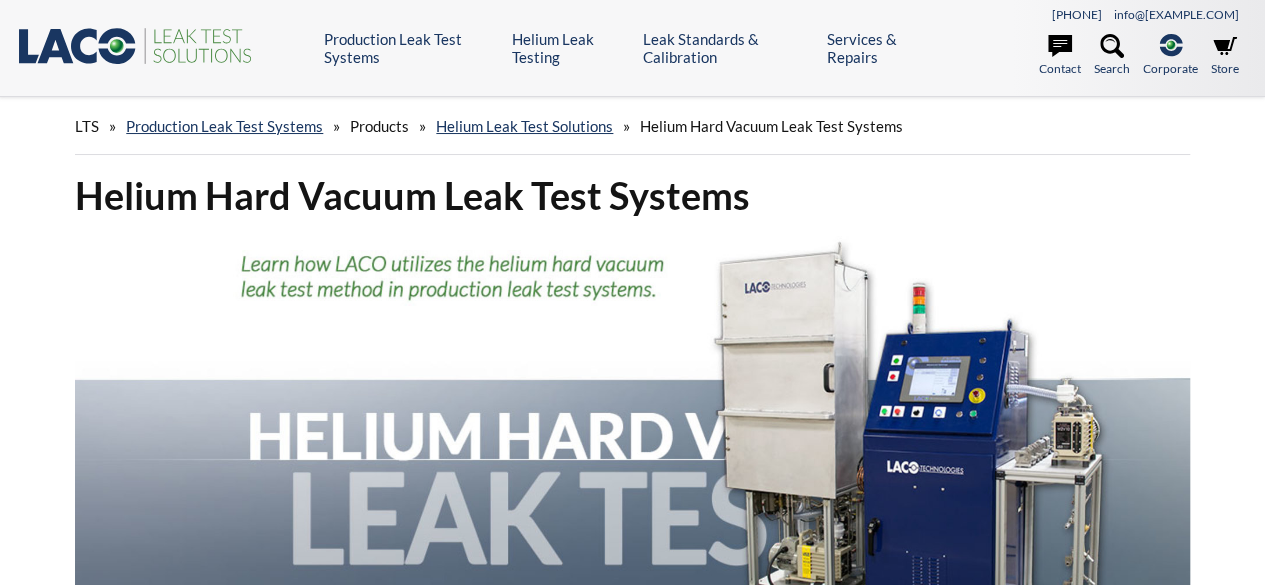 select 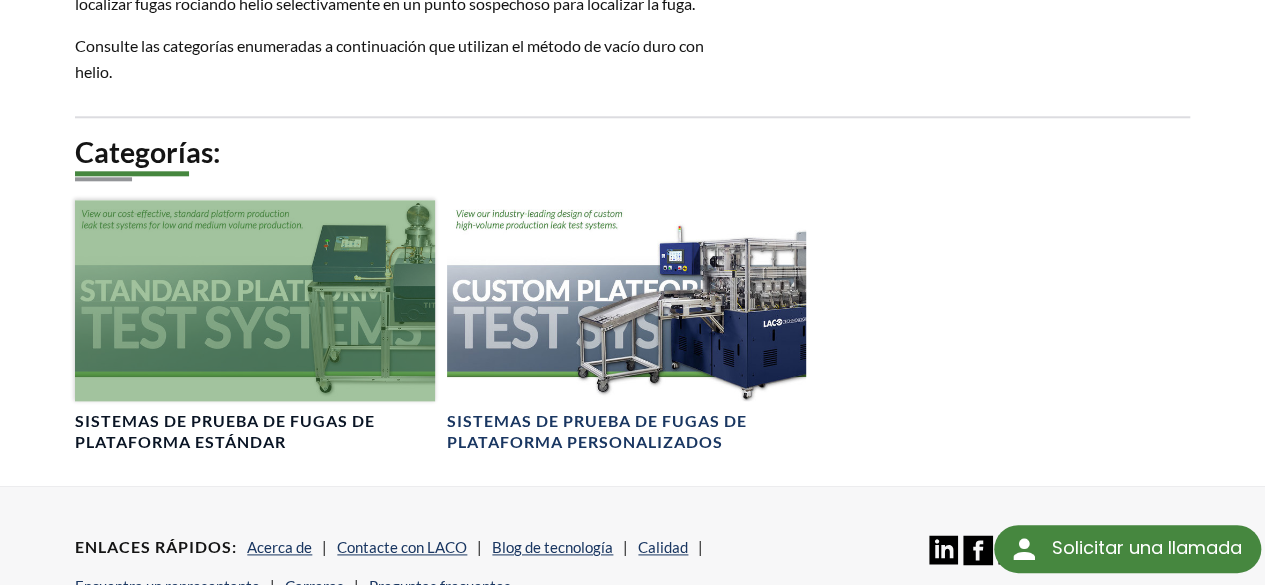 scroll, scrollTop: 1200, scrollLeft: 0, axis: vertical 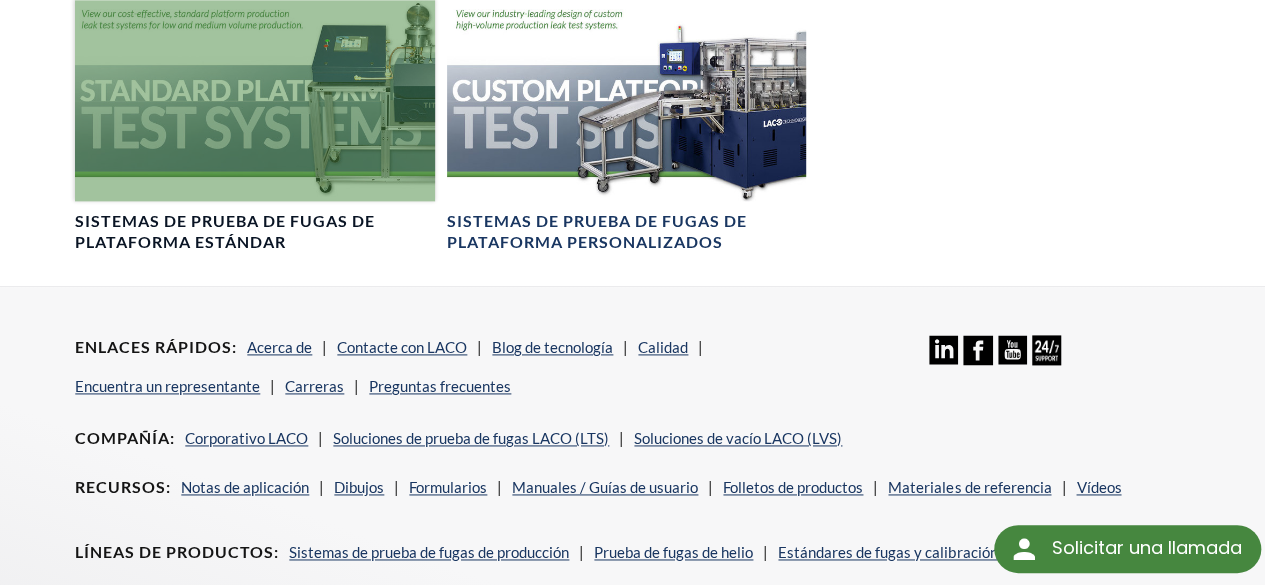 click at bounding box center (254, 101) 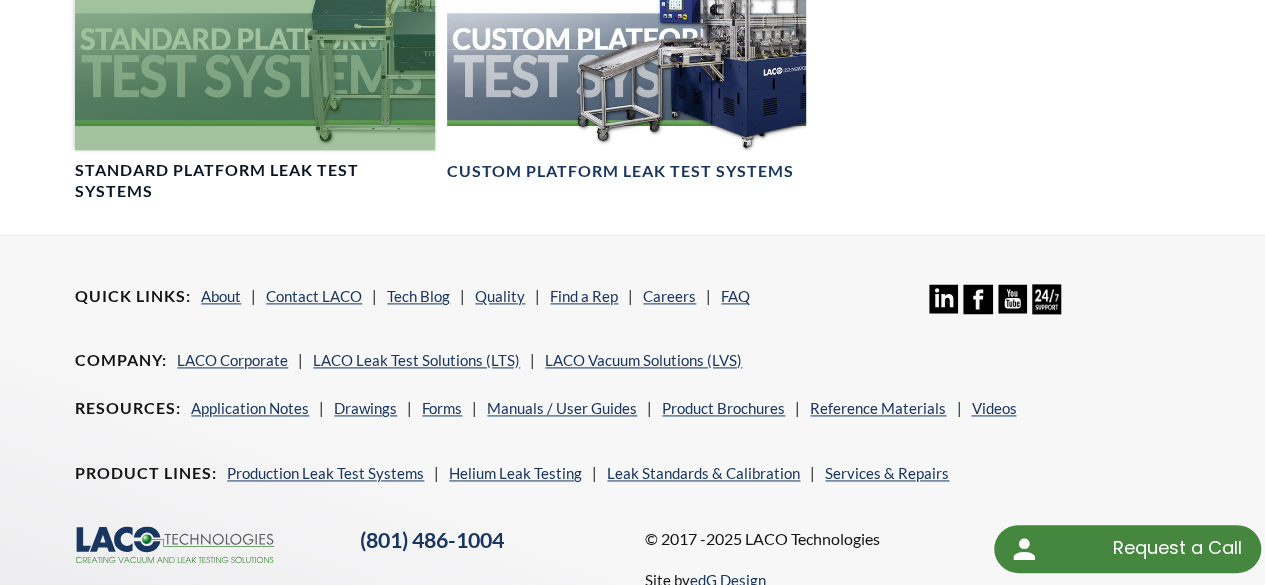 scroll, scrollTop: 1194, scrollLeft: 0, axis: vertical 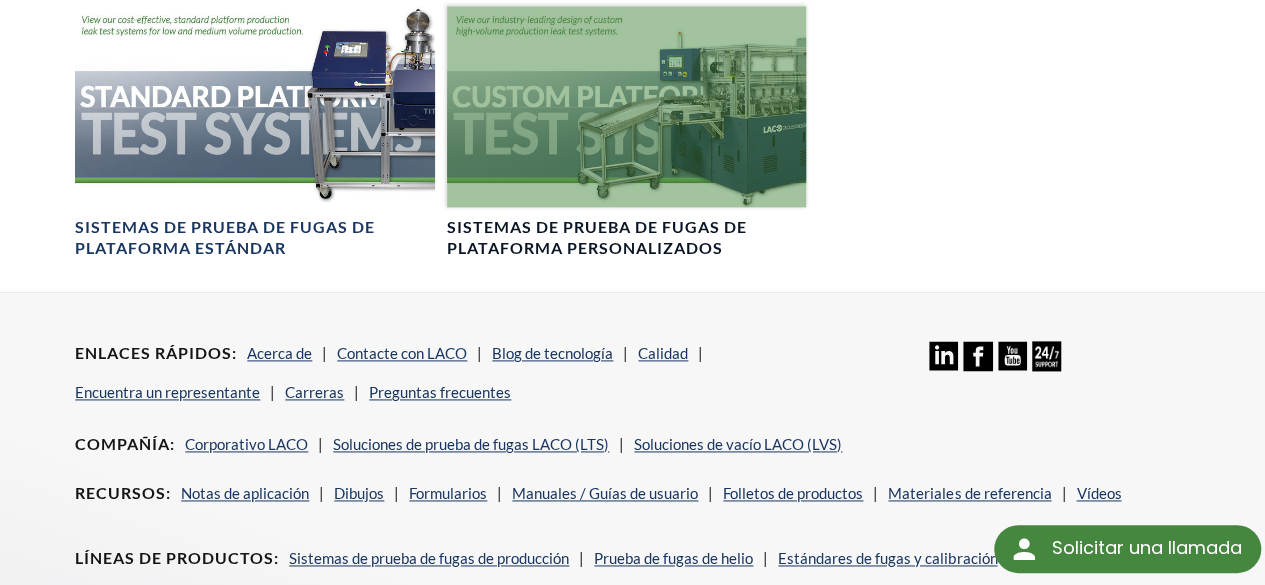 click at bounding box center [626, 107] 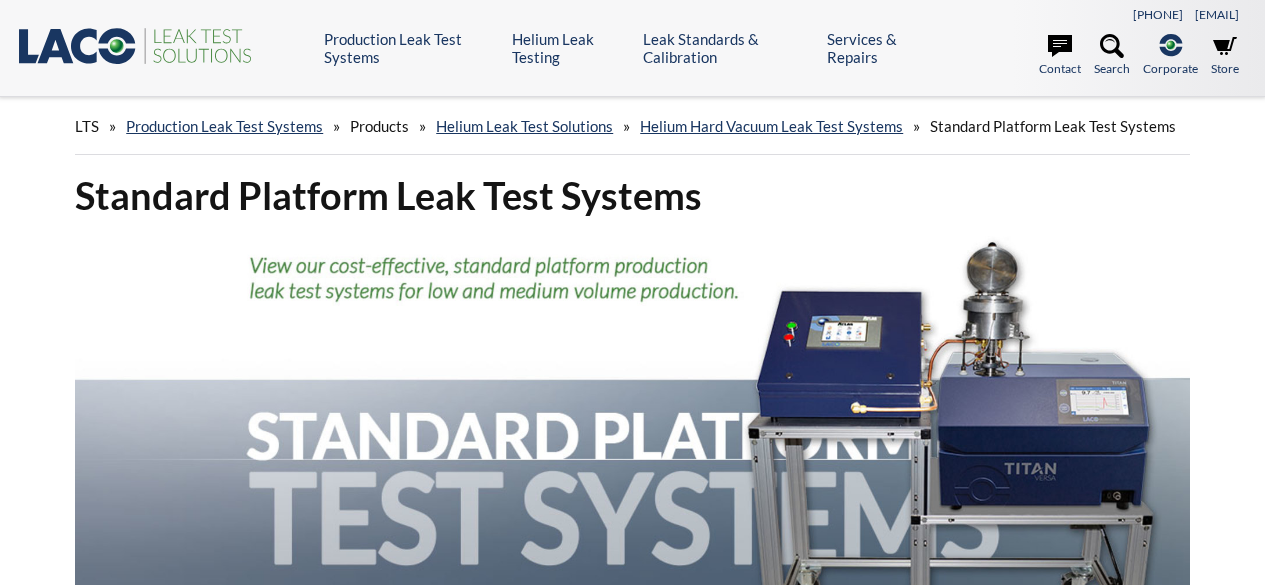 scroll, scrollTop: 0, scrollLeft: 0, axis: both 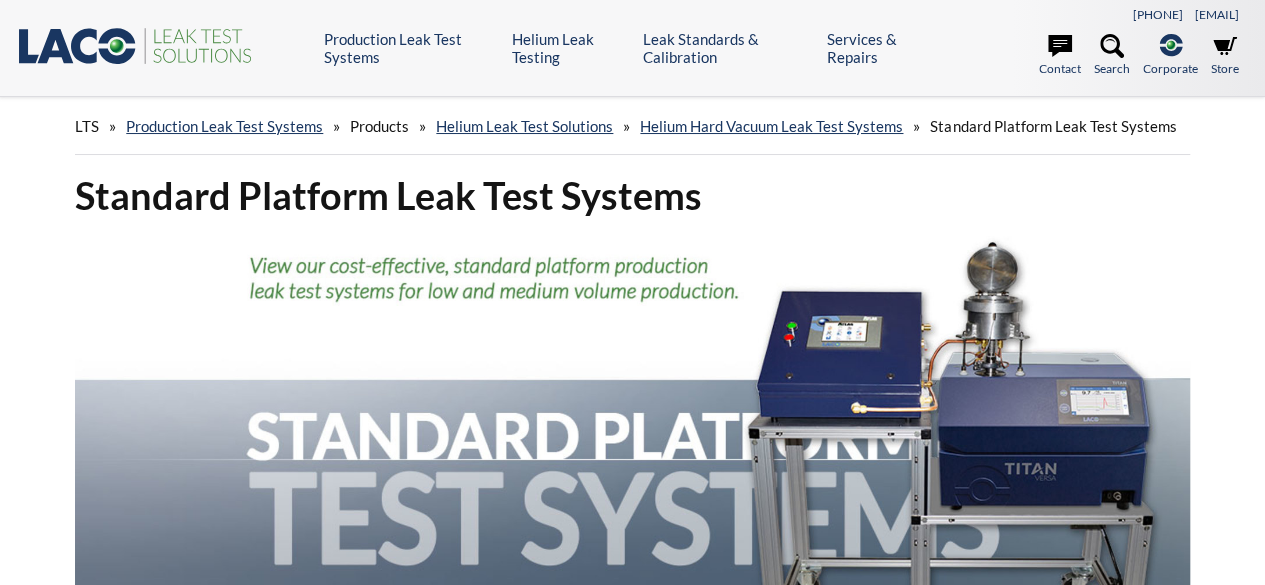 select 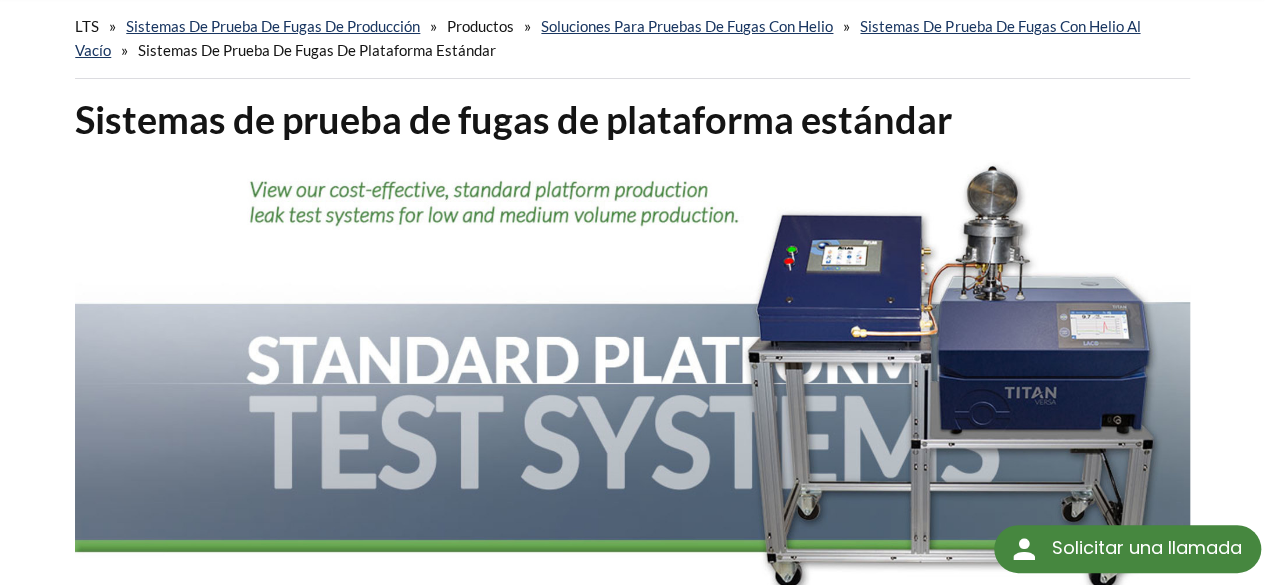 scroll, scrollTop: 600, scrollLeft: 0, axis: vertical 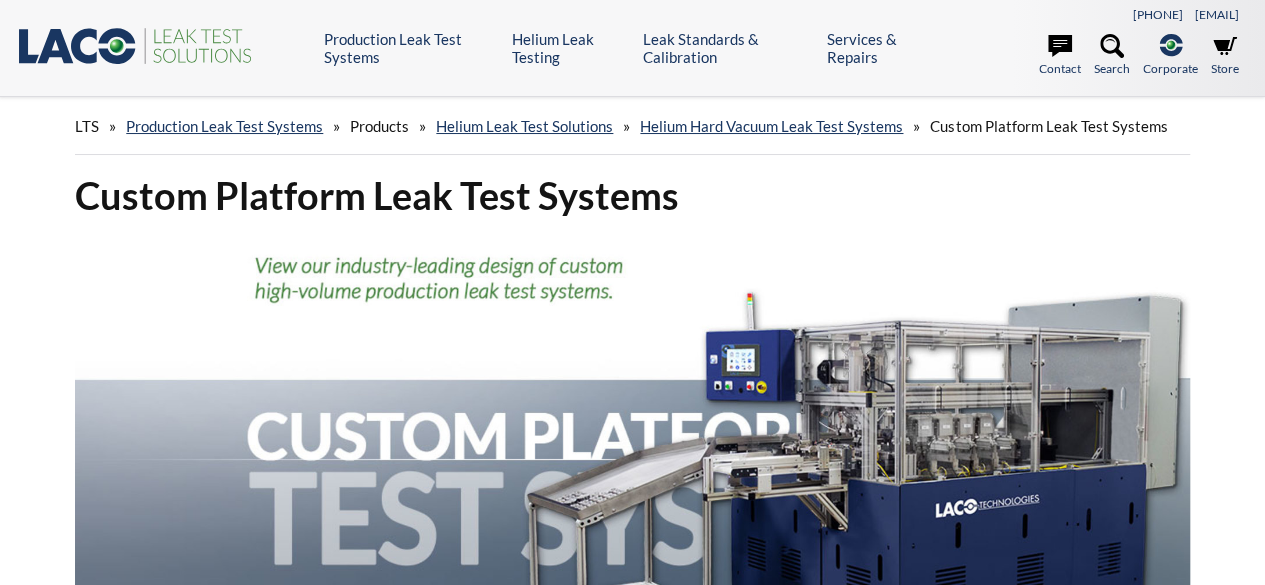 select 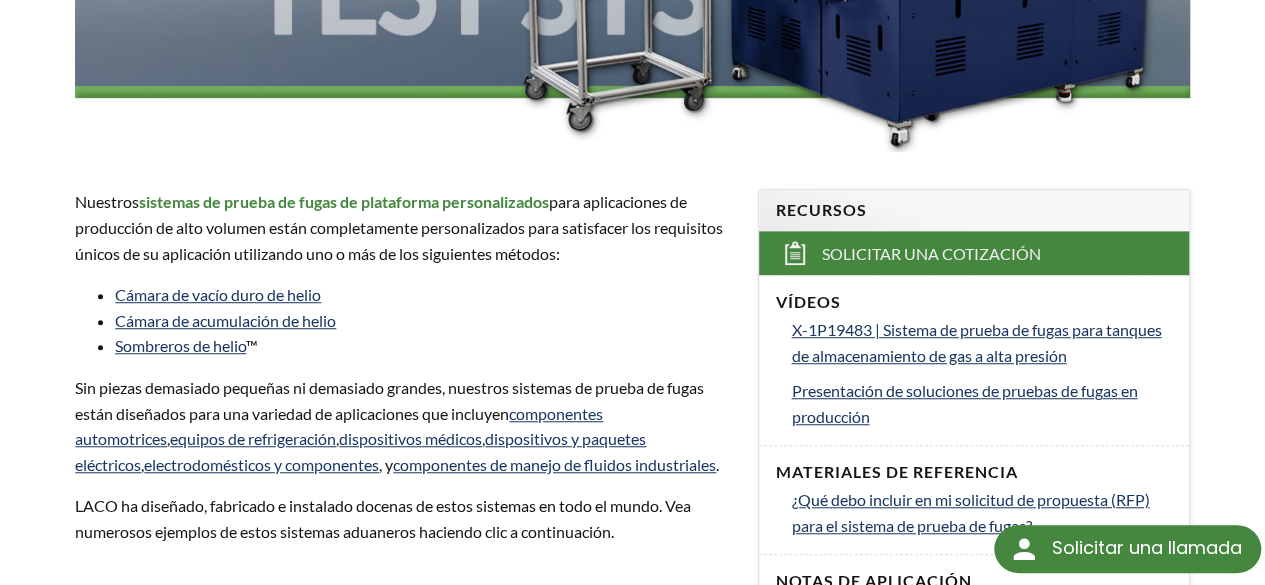 scroll, scrollTop: 700, scrollLeft: 0, axis: vertical 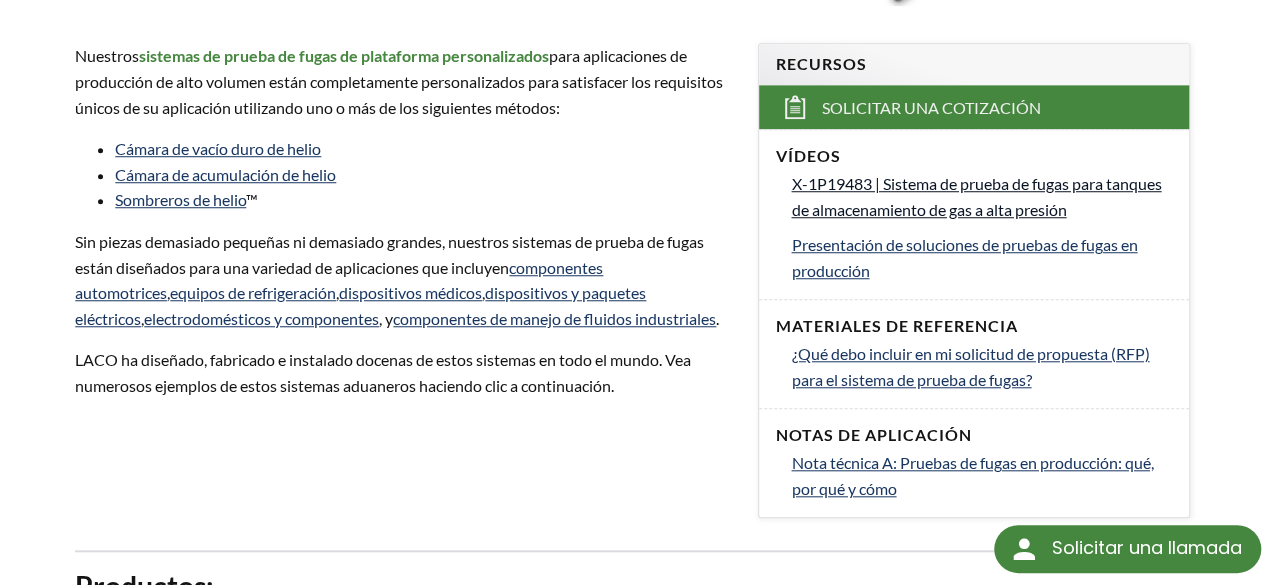 click on "X-1P19483 | Sistema de prueba de fugas para tanques de almacenamiento de gas a alta presión" at bounding box center (981, 196) 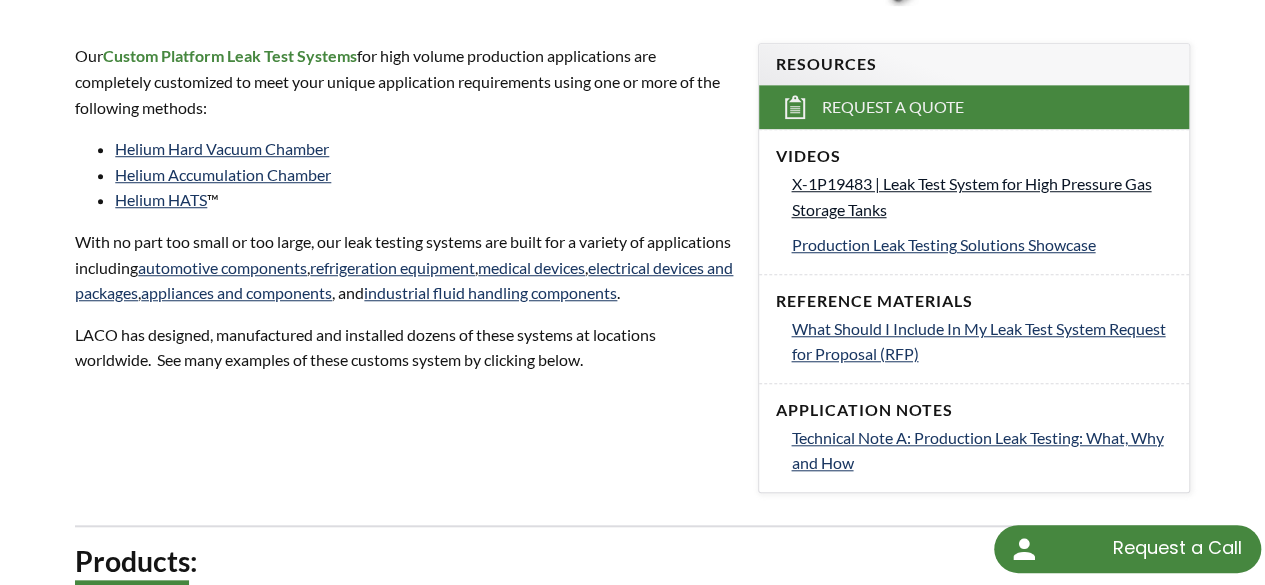 scroll, scrollTop: 700, scrollLeft: 0, axis: vertical 